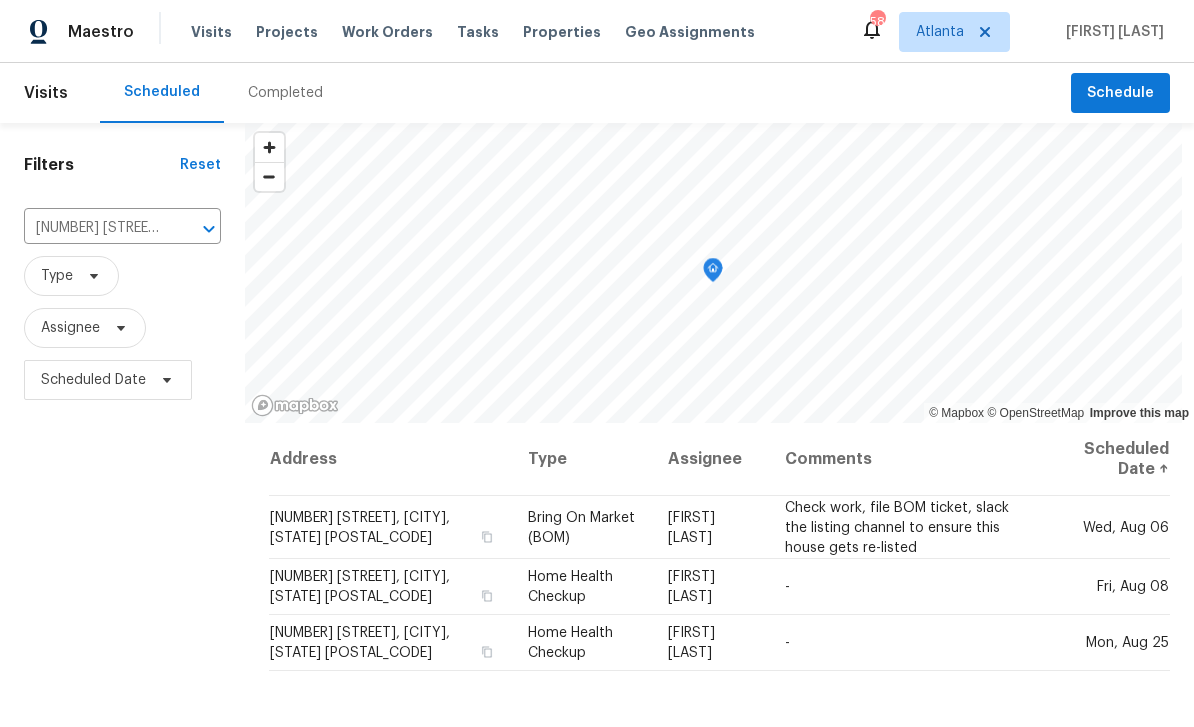 scroll, scrollTop: 0, scrollLeft: 0, axis: both 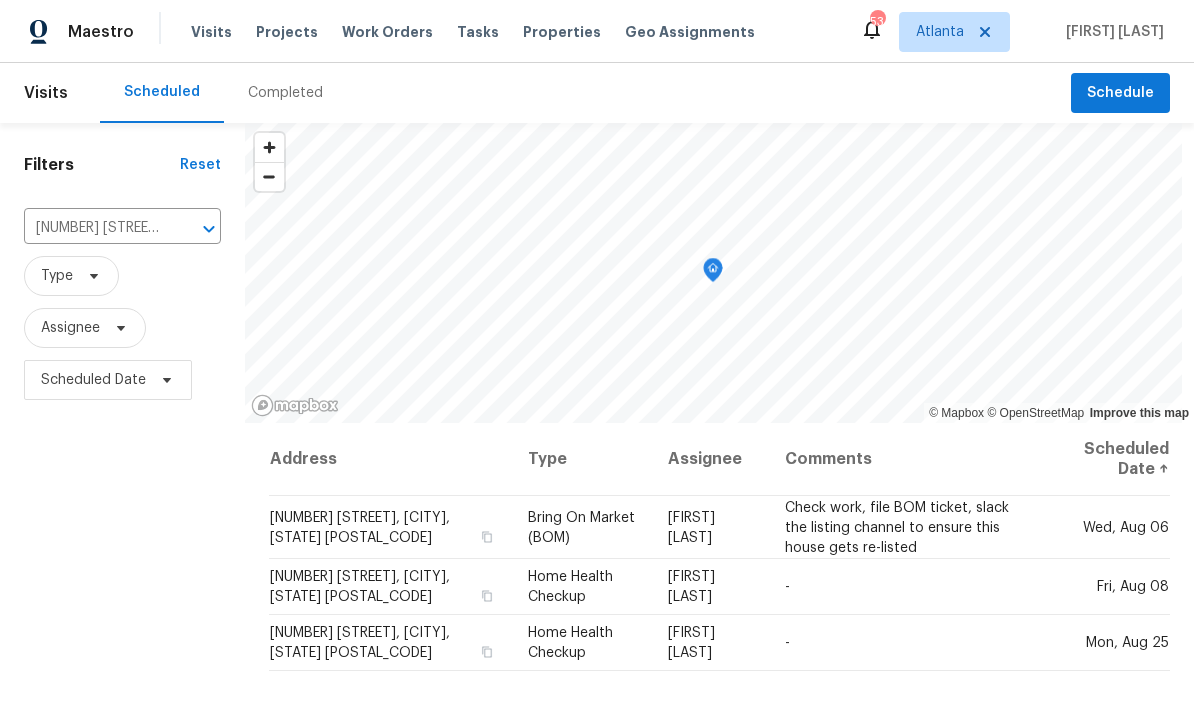 click on "Work Orders" at bounding box center (387, 32) 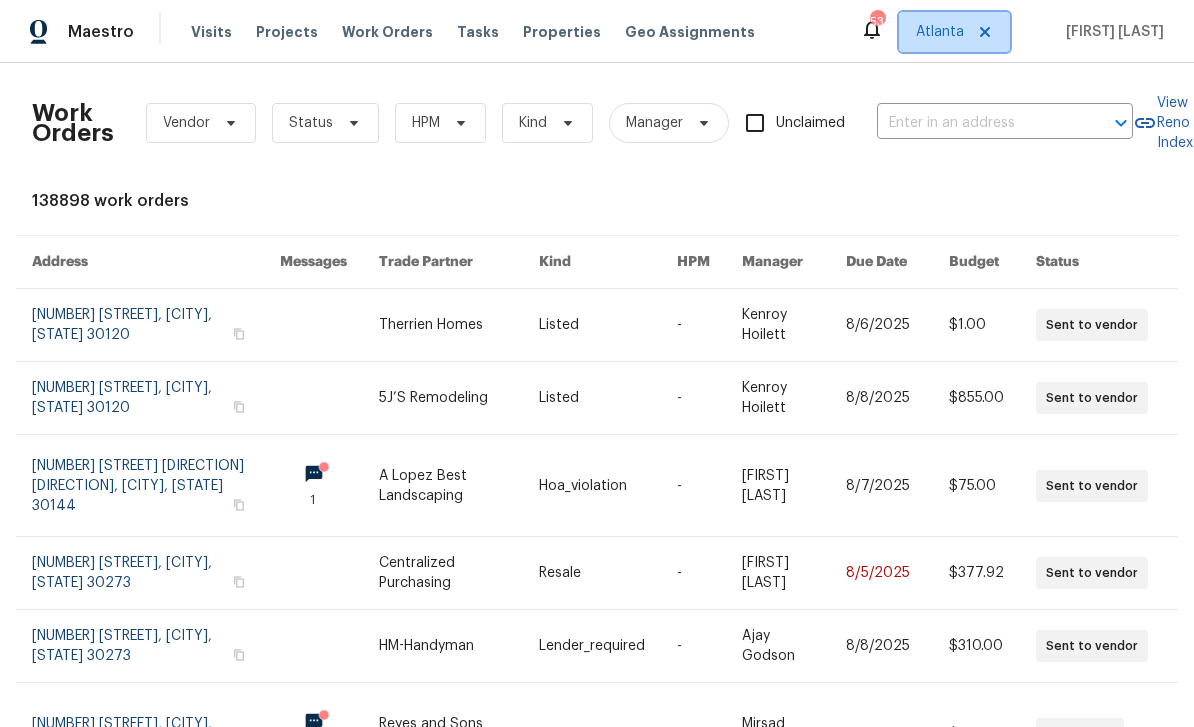 click on "Atlanta" at bounding box center (940, 32) 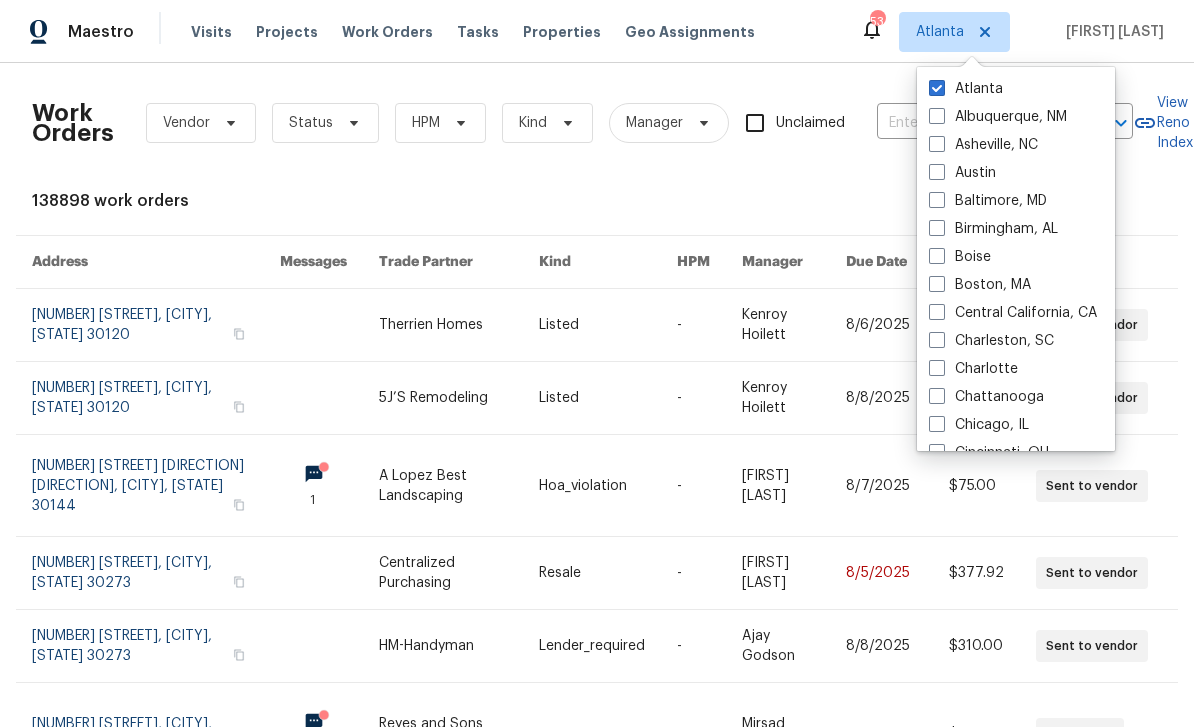 click at bounding box center [977, 123] 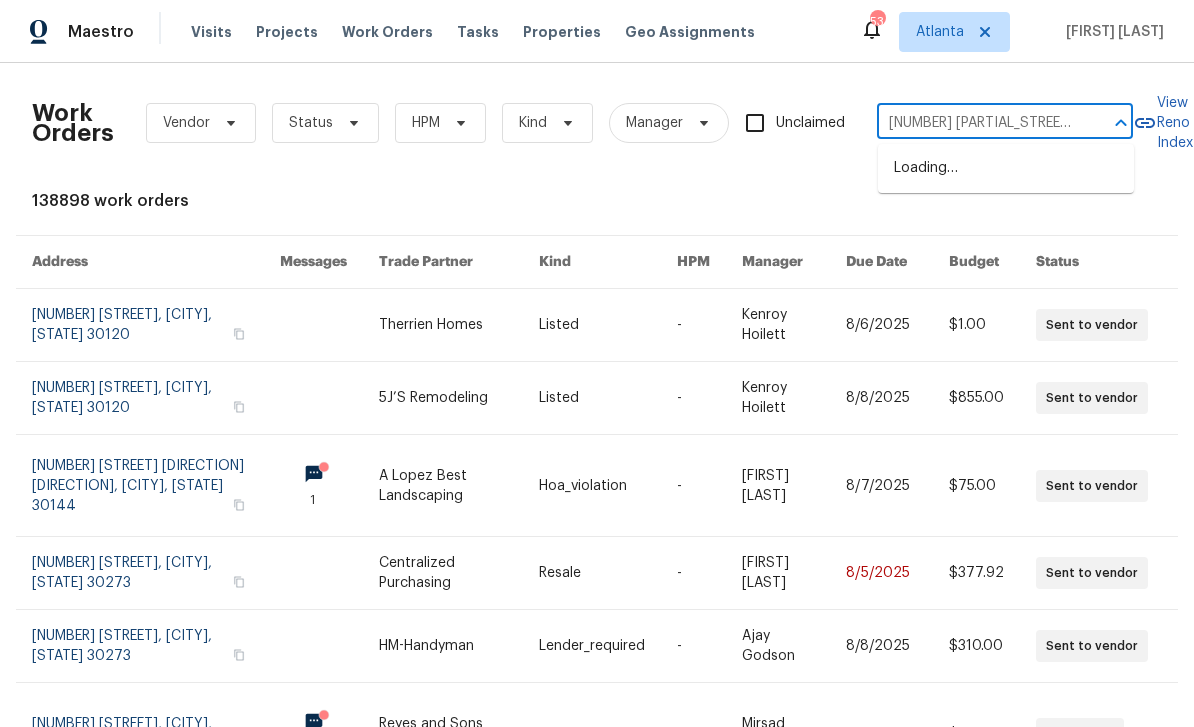 type on "[NUMBER] [PARTIAL_STREET_NAME]" 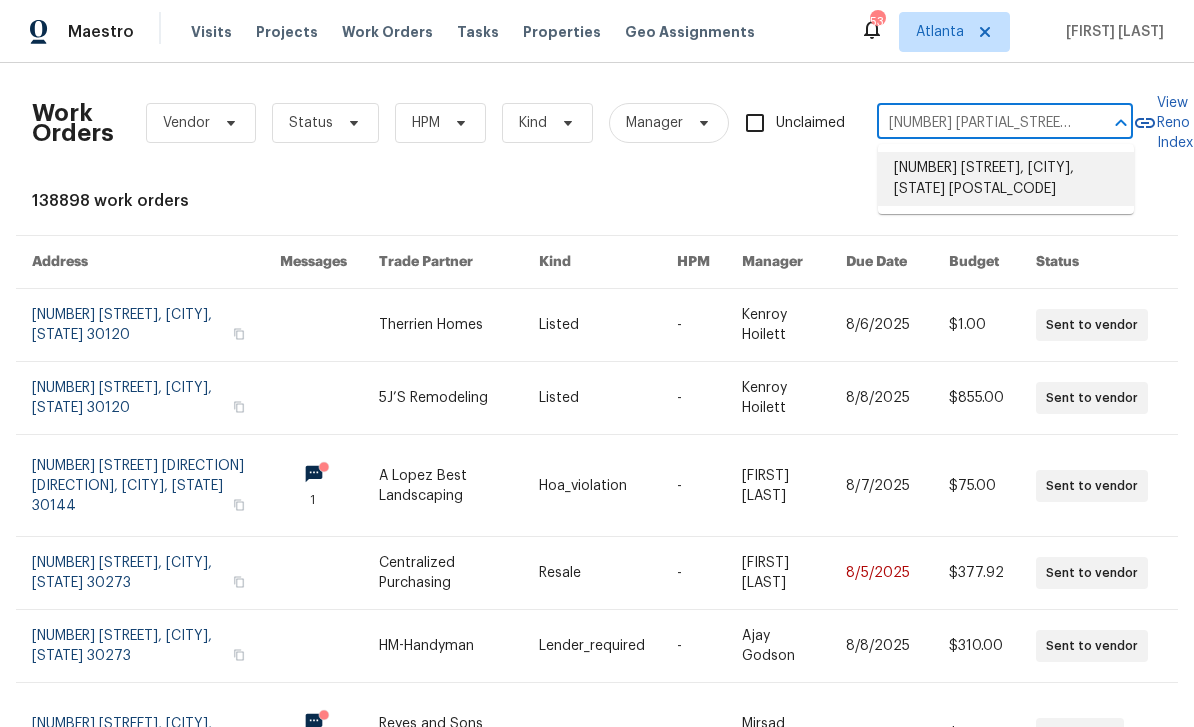 click on "[NUMBER] [STREET], [CITY], [STATE] [POSTAL_CODE]" at bounding box center [1006, 179] 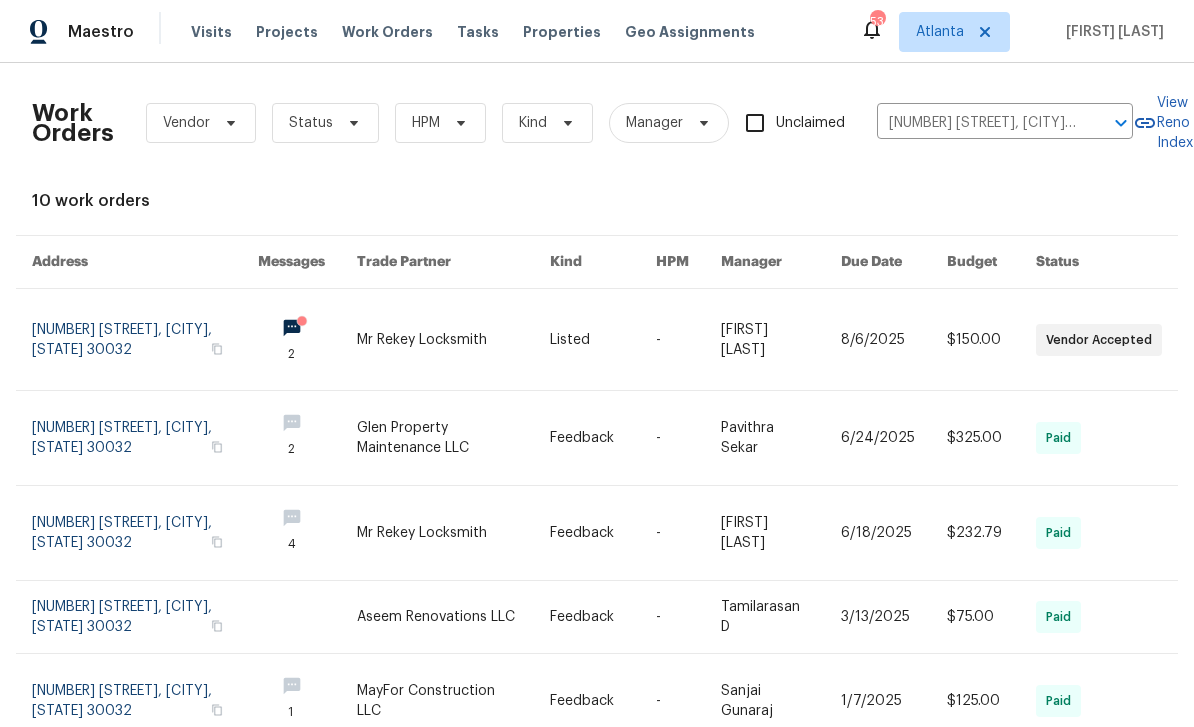 click at bounding box center (145, 339) 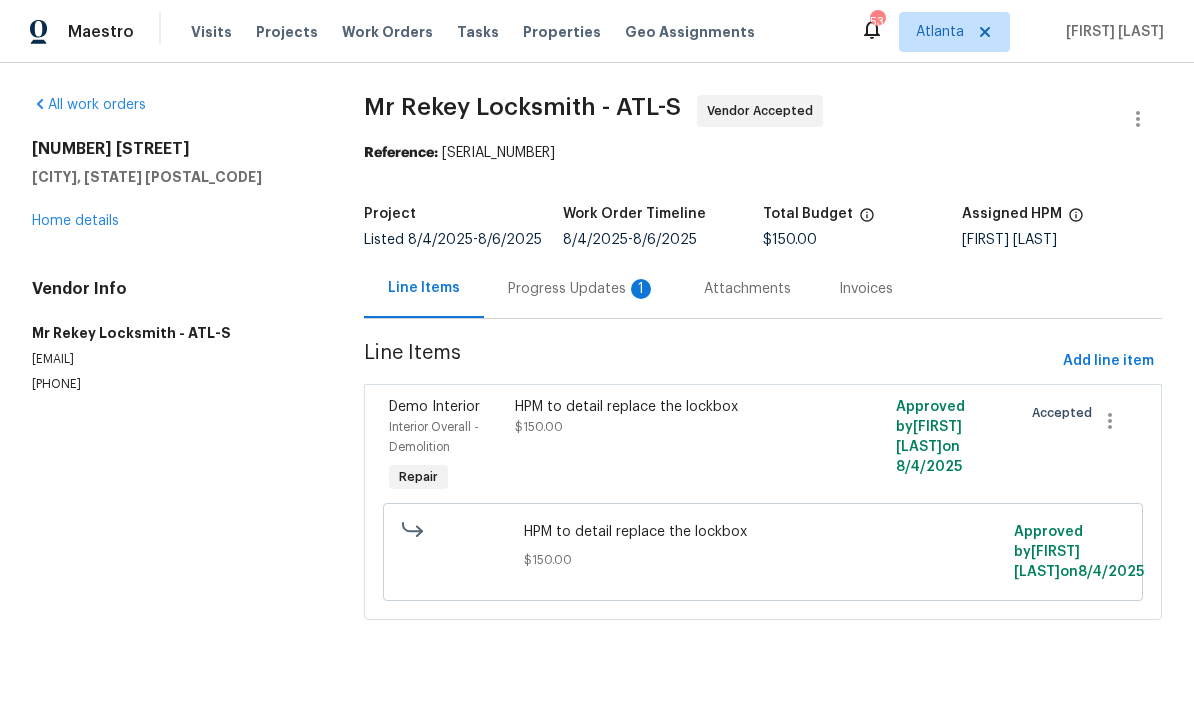 click on "Progress Updates 1" at bounding box center (582, 288) 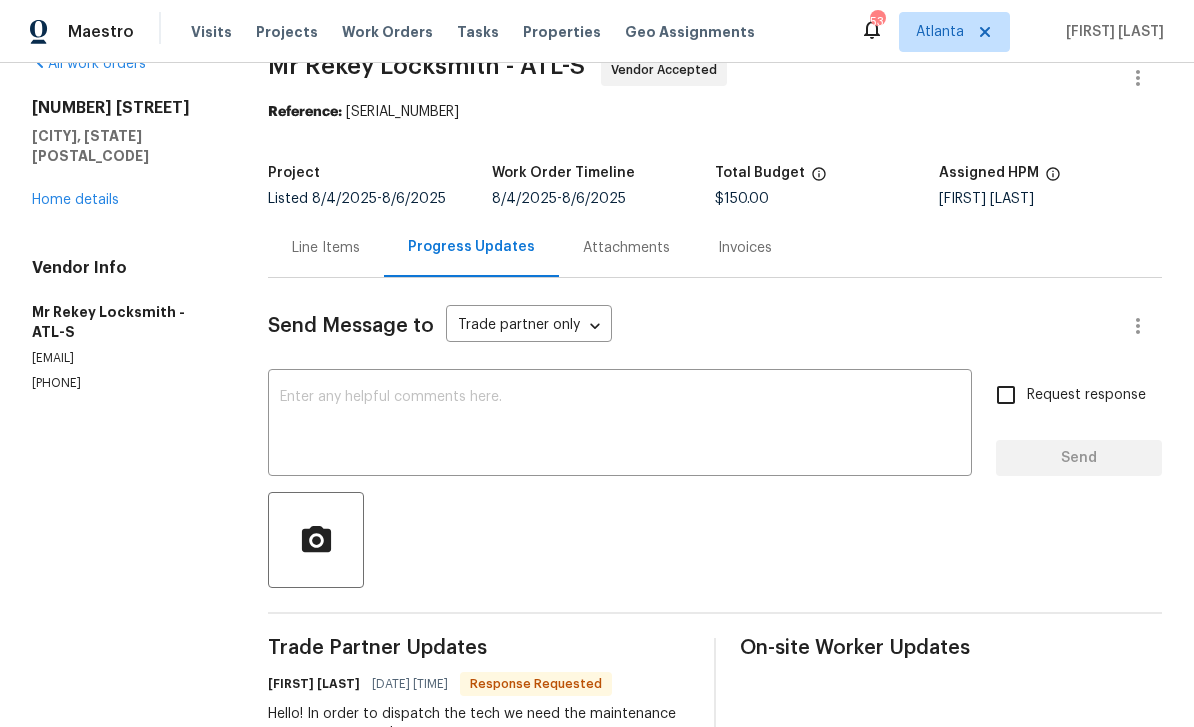 scroll, scrollTop: 11, scrollLeft: 0, axis: vertical 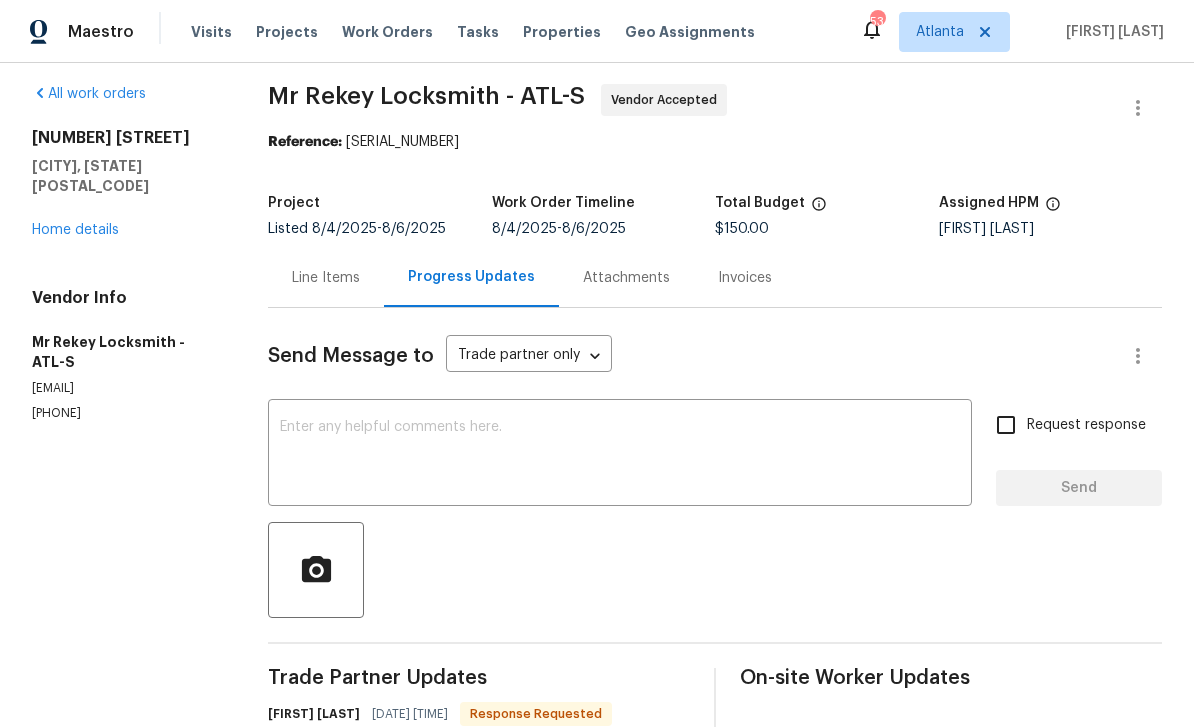 click on "Line Items" at bounding box center (326, 278) 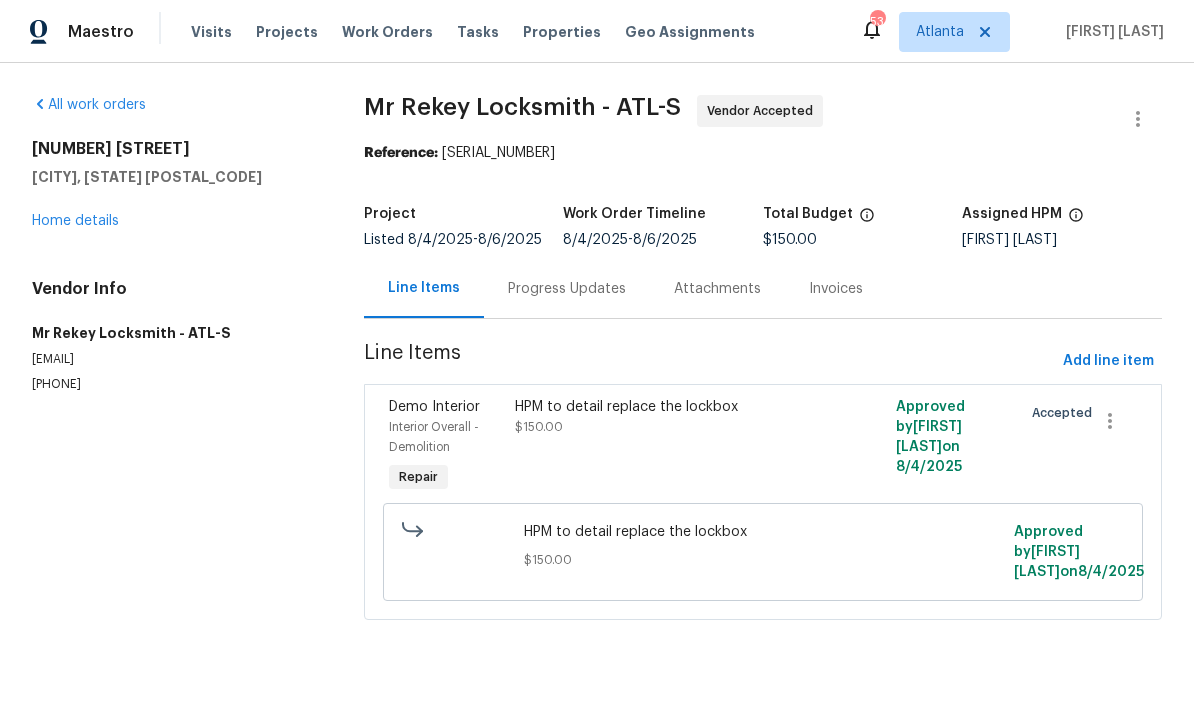 scroll, scrollTop: 0, scrollLeft: 0, axis: both 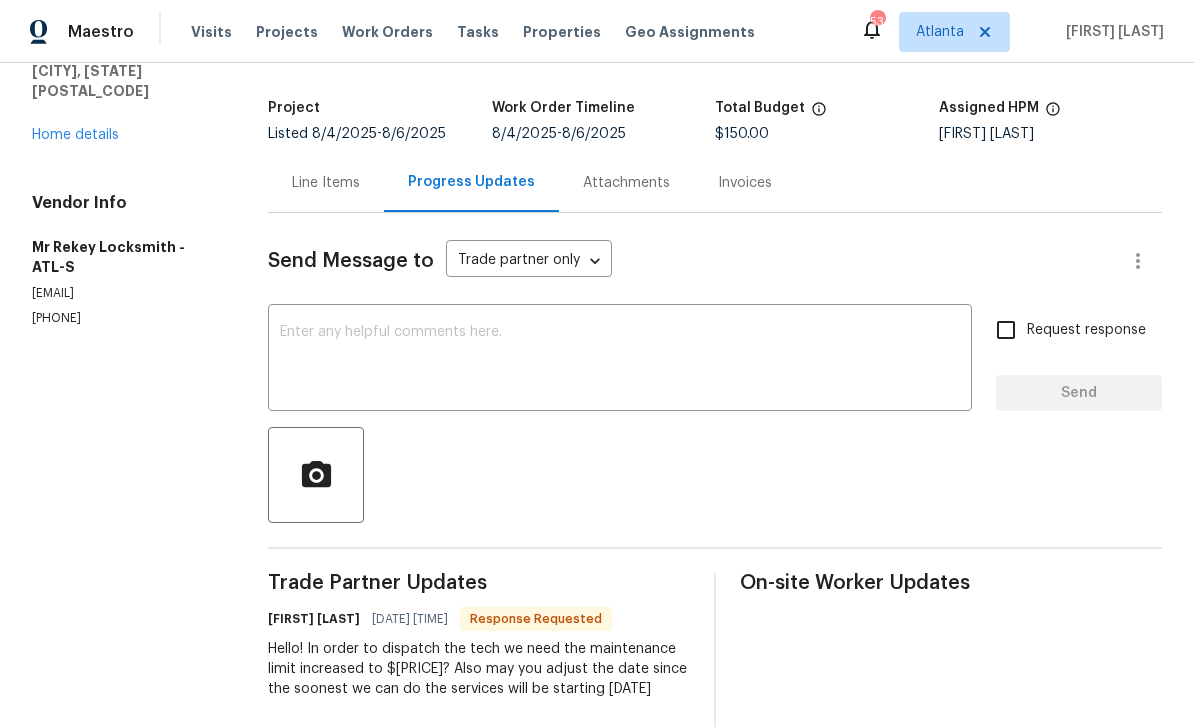 click on "Line Items" at bounding box center (326, 182) 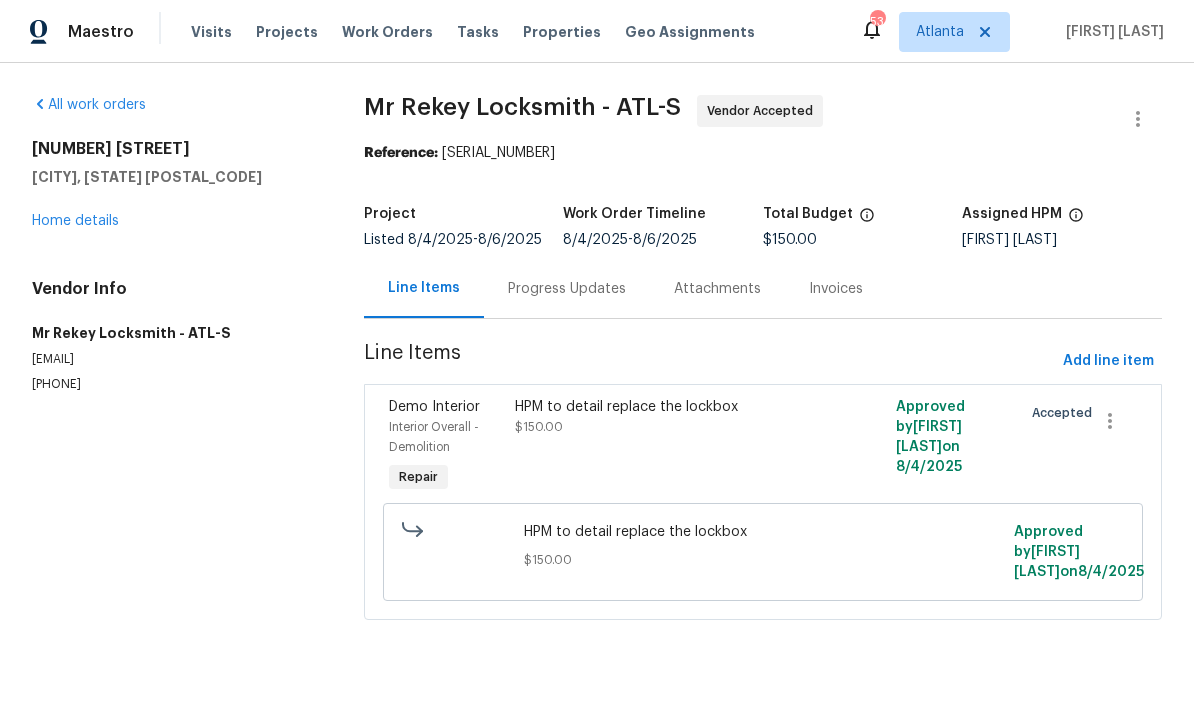click on "HPM to detail replace the lockbox $150.00" at bounding box center [667, 417] 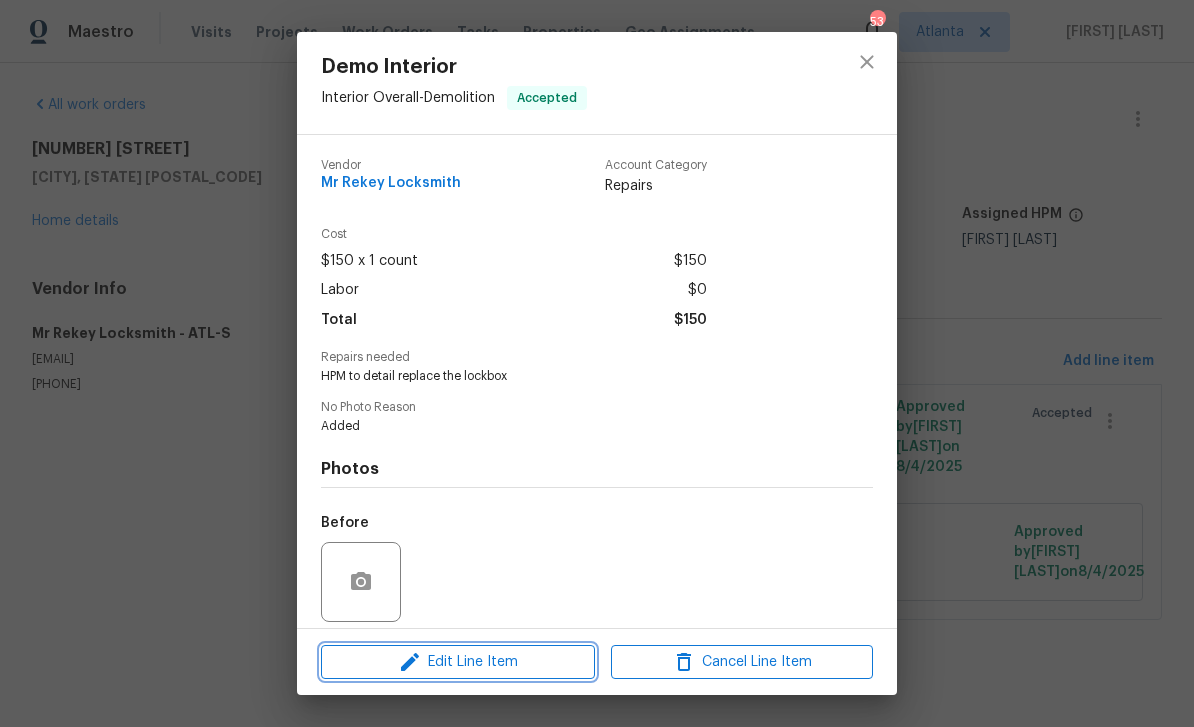 click on "Edit Line Item" at bounding box center [458, 662] 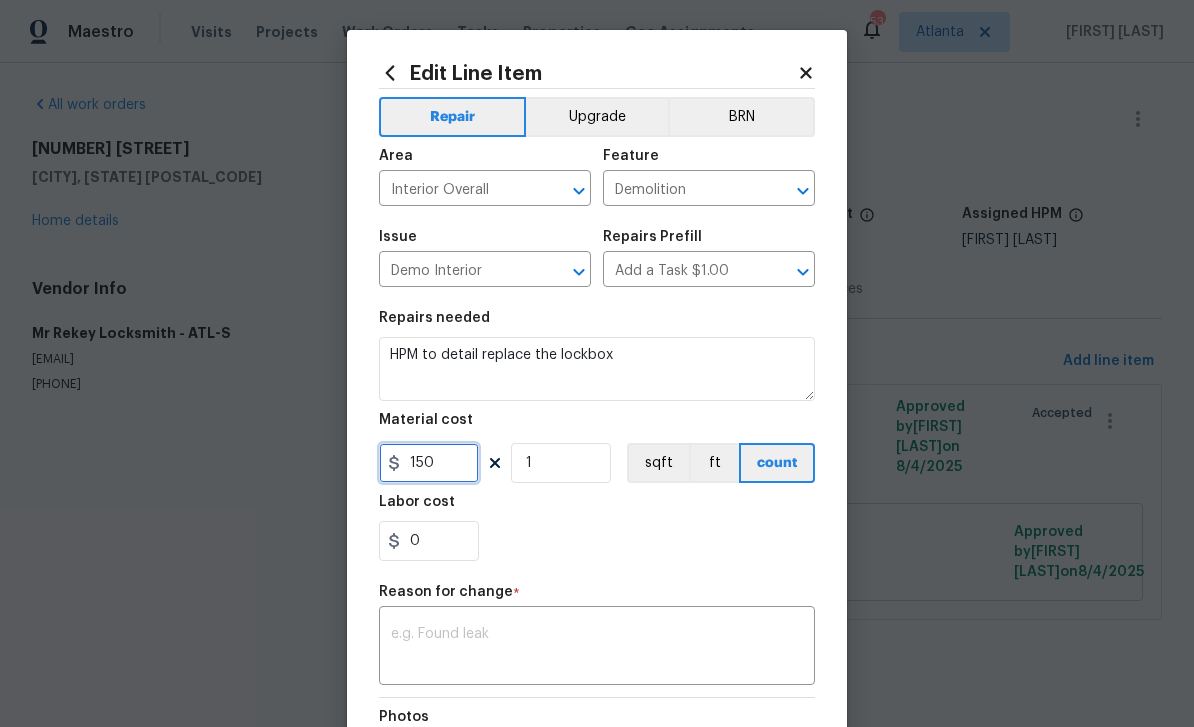 click on "150" at bounding box center [429, 463] 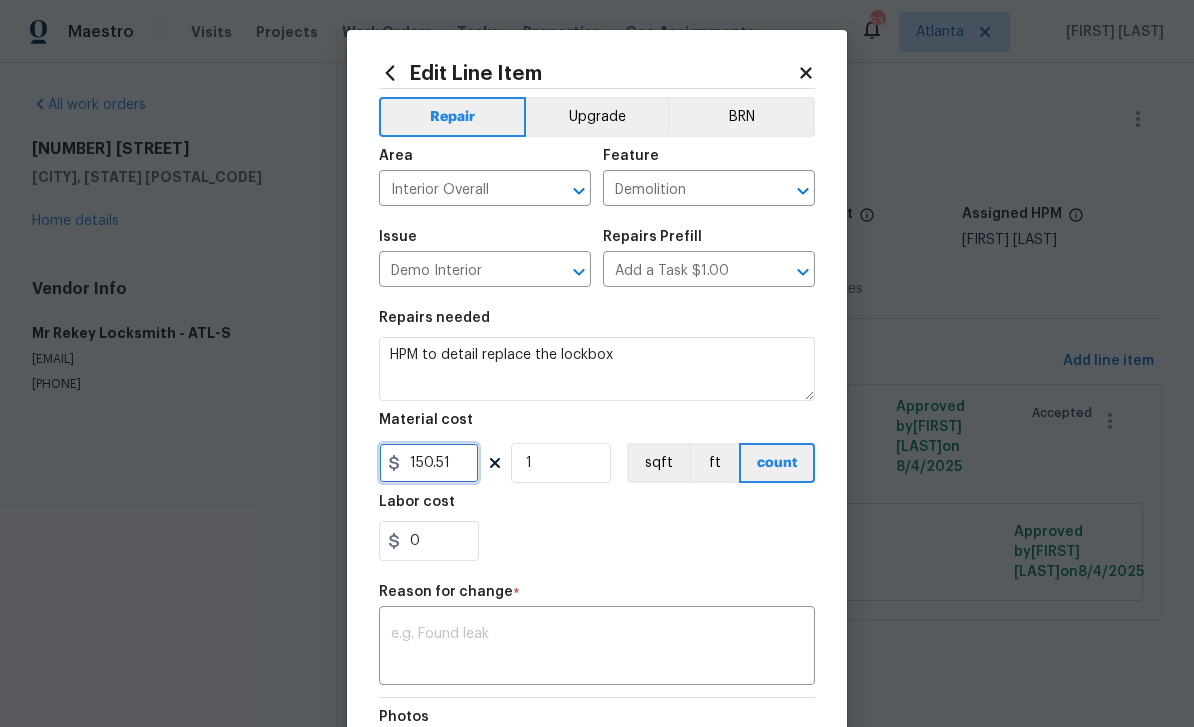 type on "150.51" 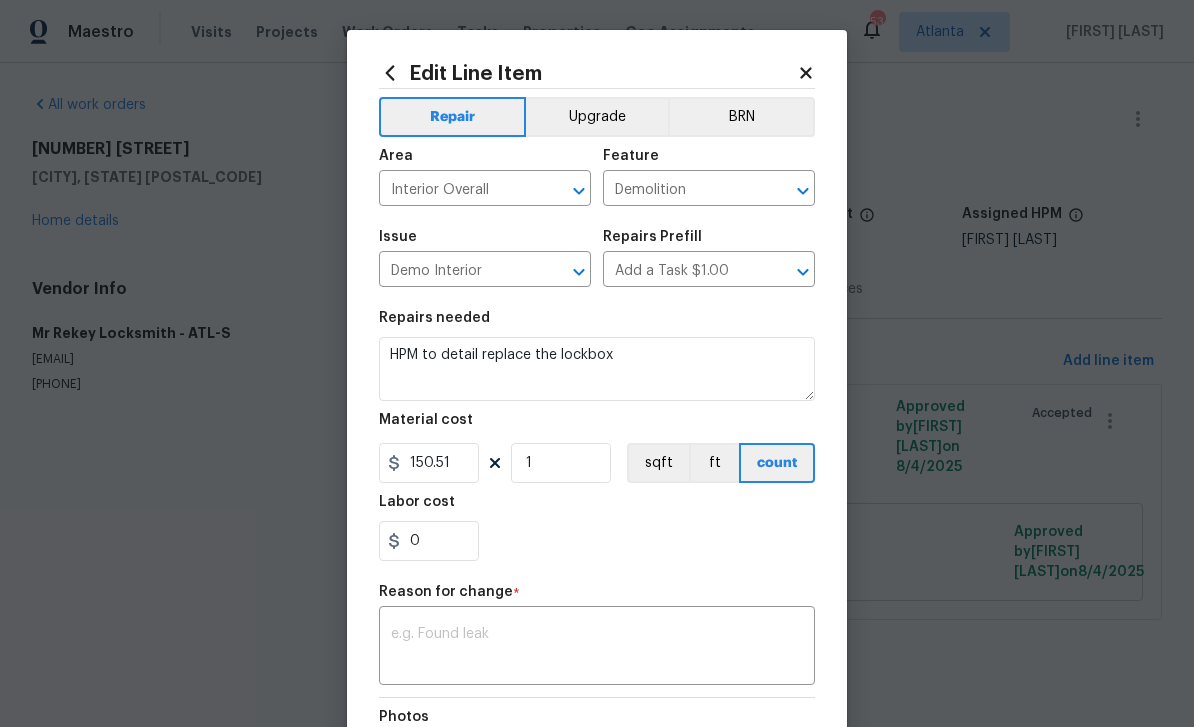 click at bounding box center (597, 648) 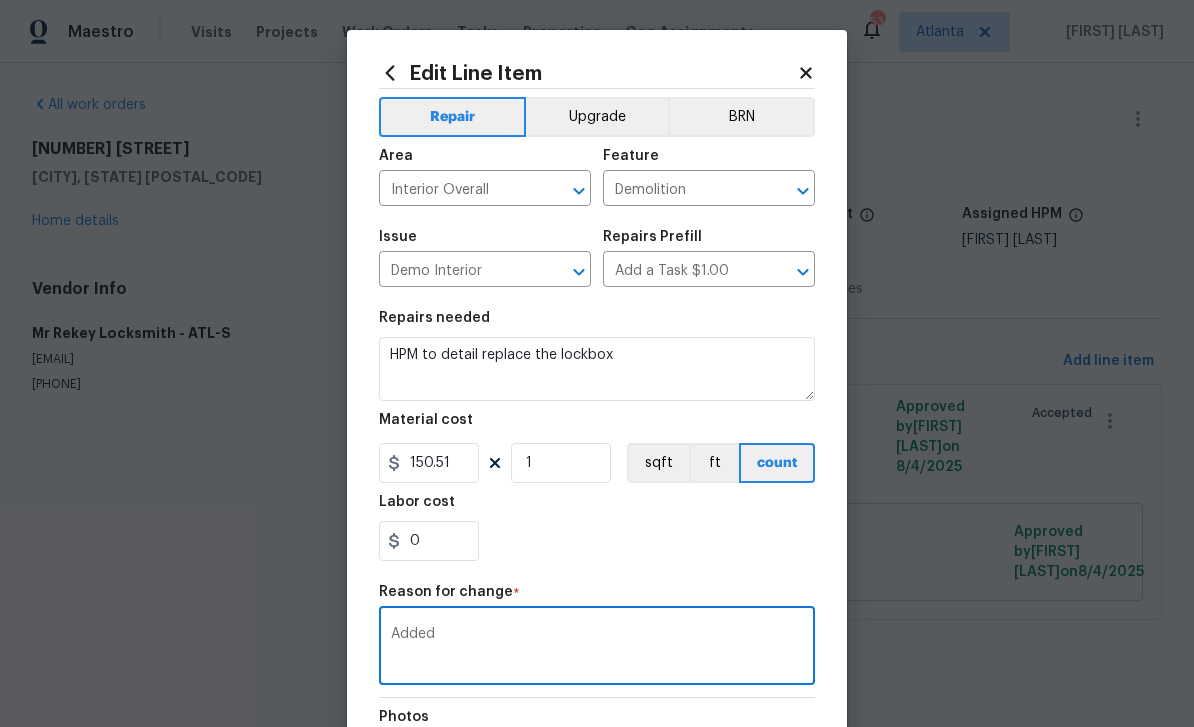 click on "Added" at bounding box center [597, 648] 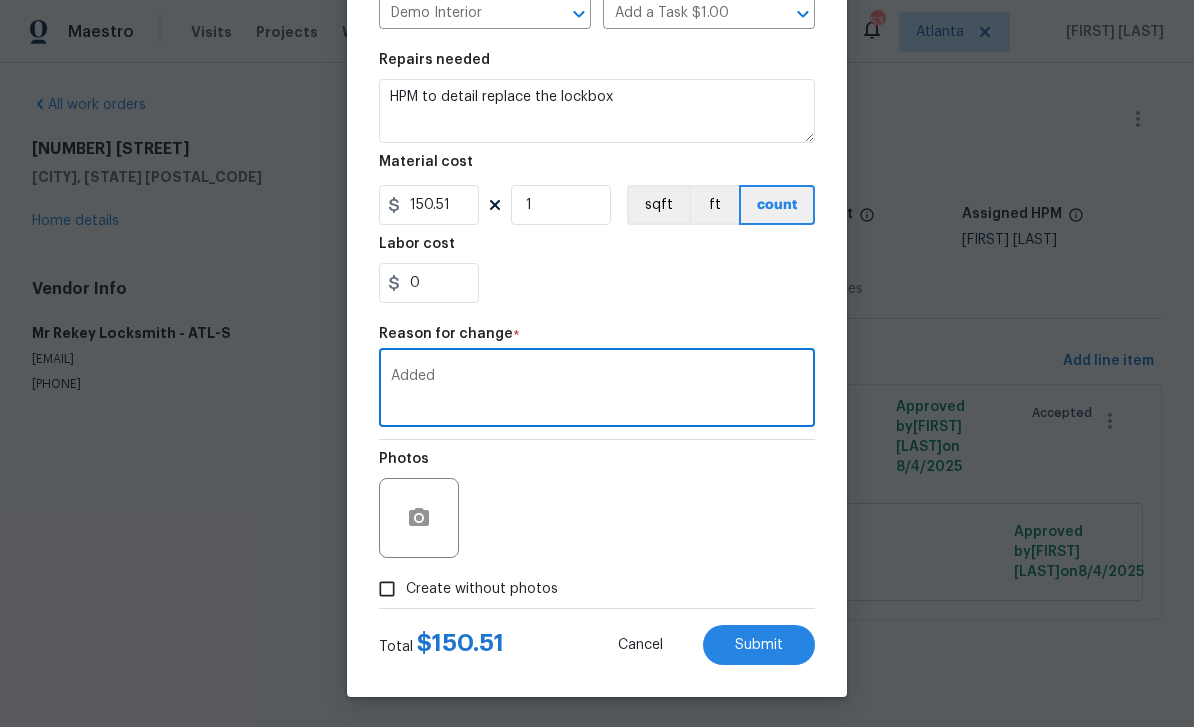 scroll, scrollTop: 262, scrollLeft: 0, axis: vertical 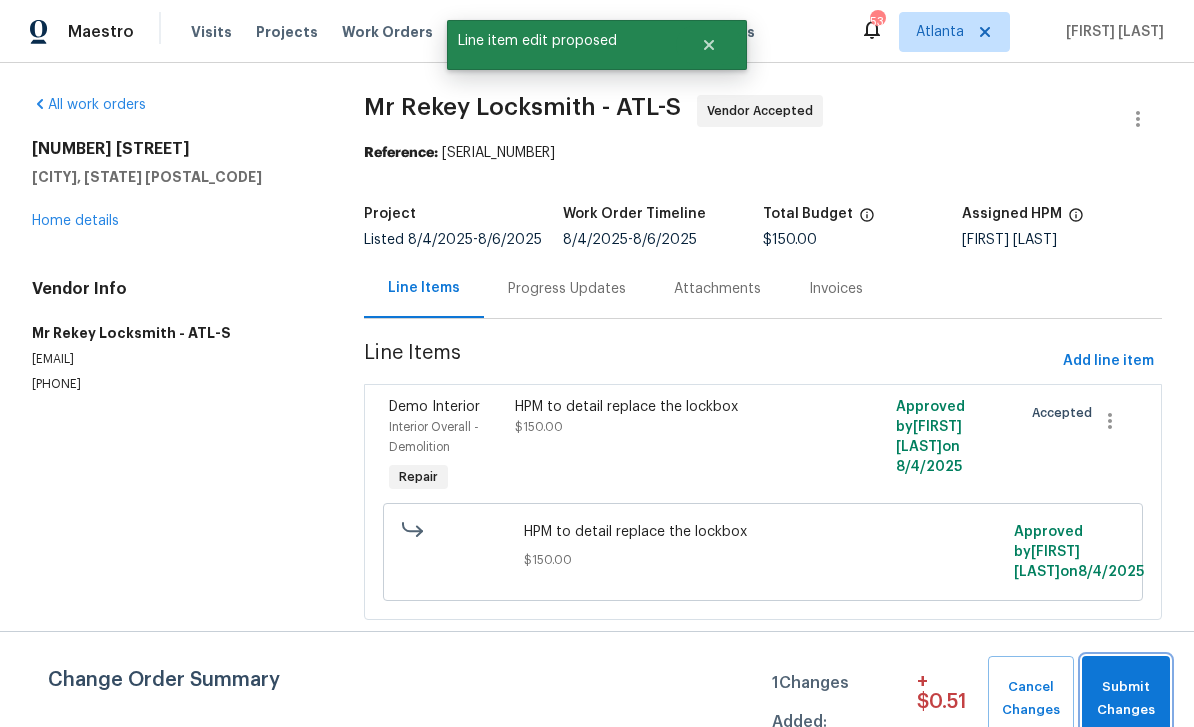 click on "Submit Changes" at bounding box center [1126, 699] 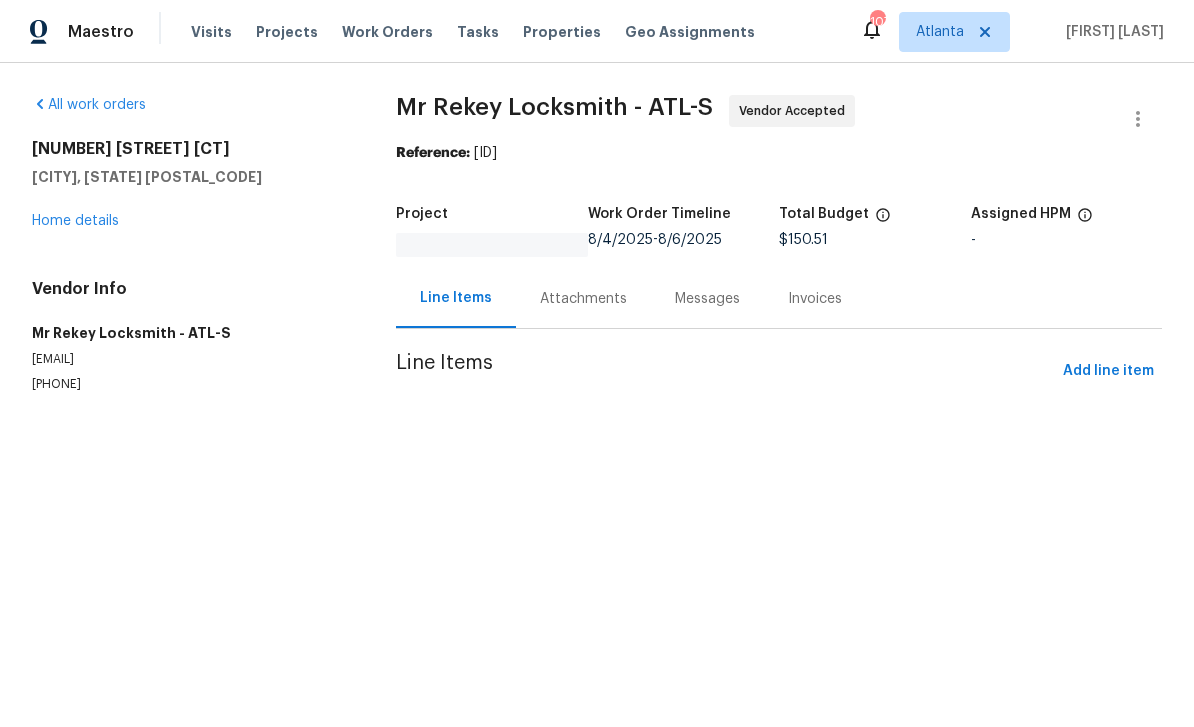 scroll, scrollTop: 0, scrollLeft: 0, axis: both 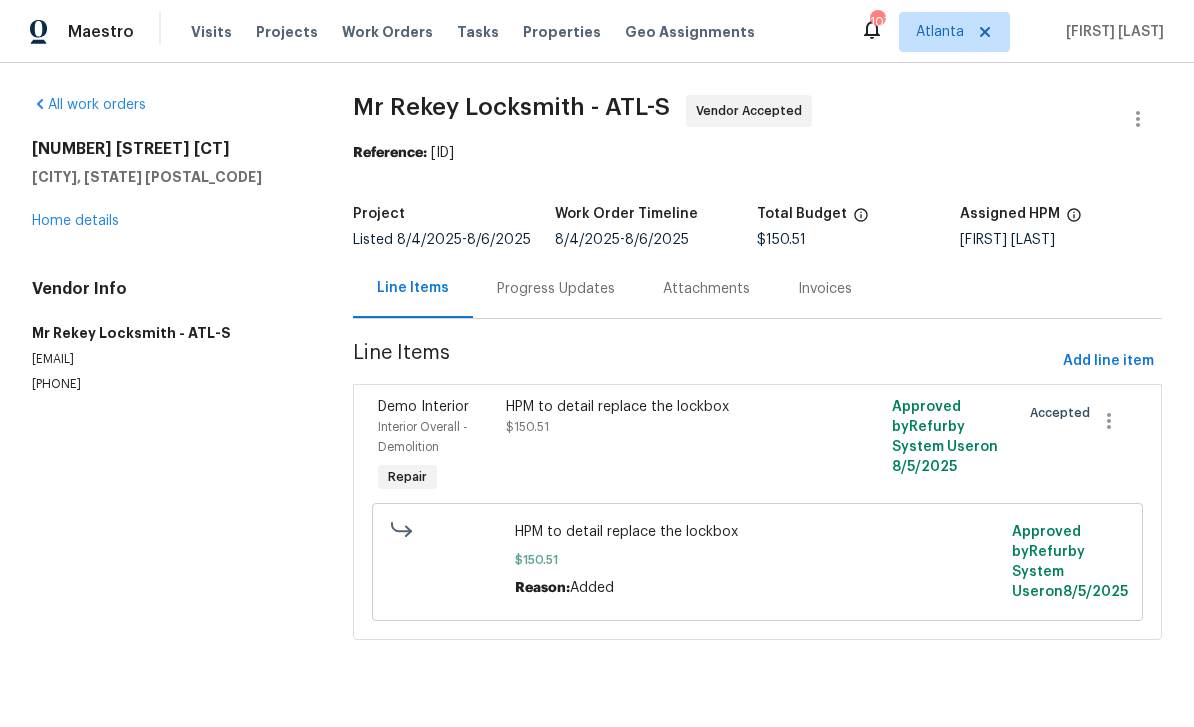 click on "Home details" at bounding box center [75, 221] 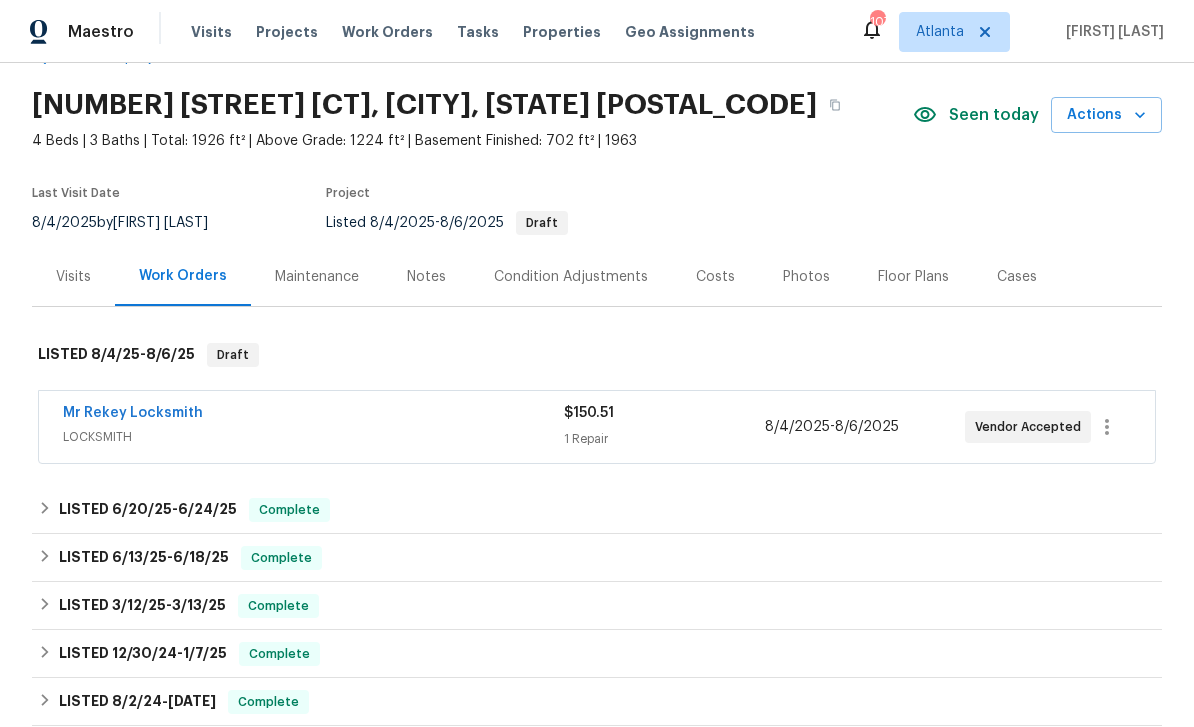 scroll, scrollTop: 57, scrollLeft: 0, axis: vertical 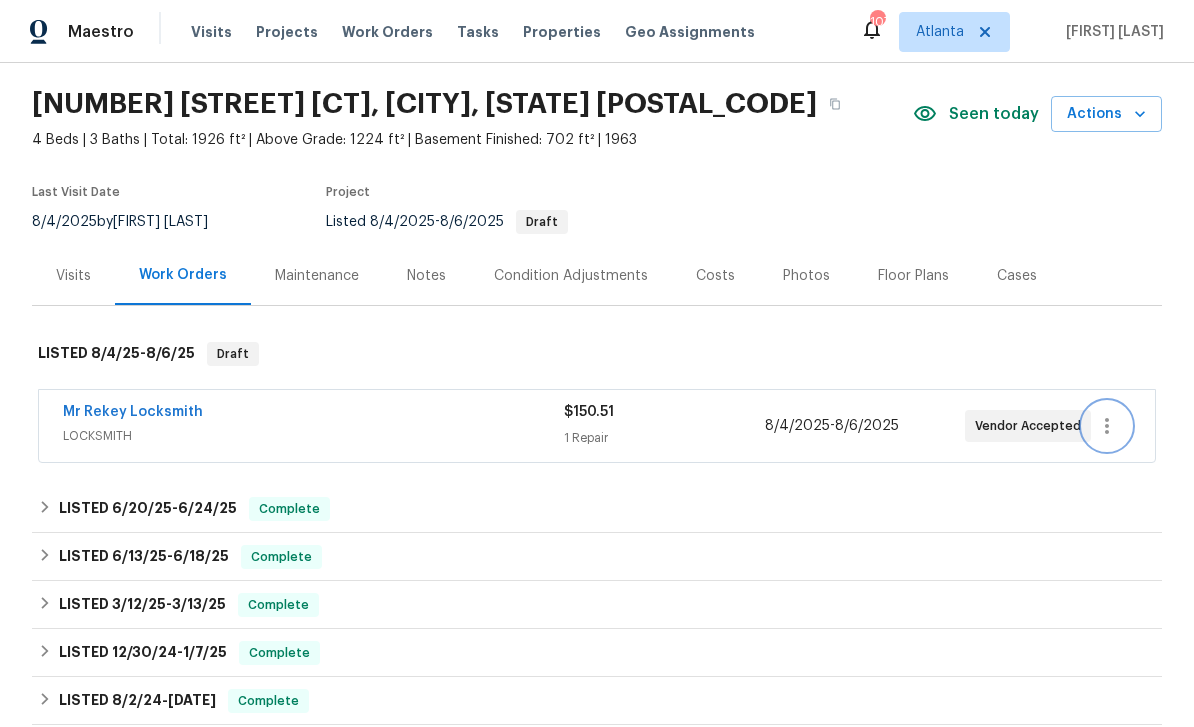 click 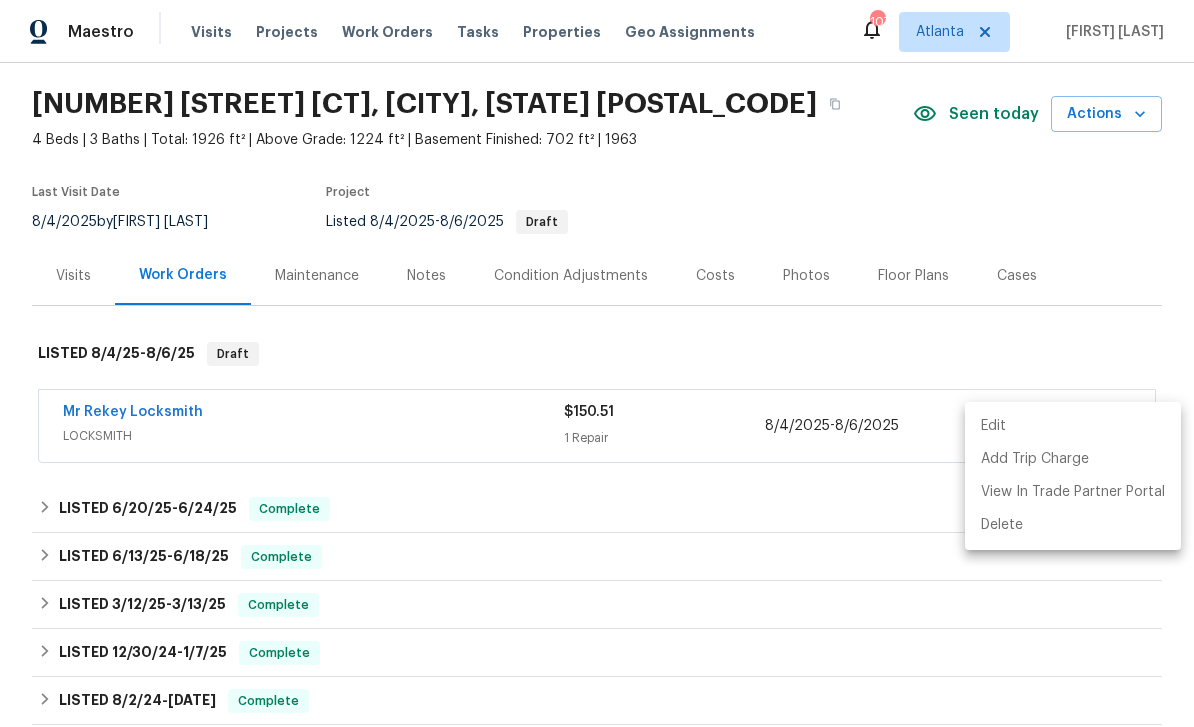 click on "Edit" at bounding box center [1073, 426] 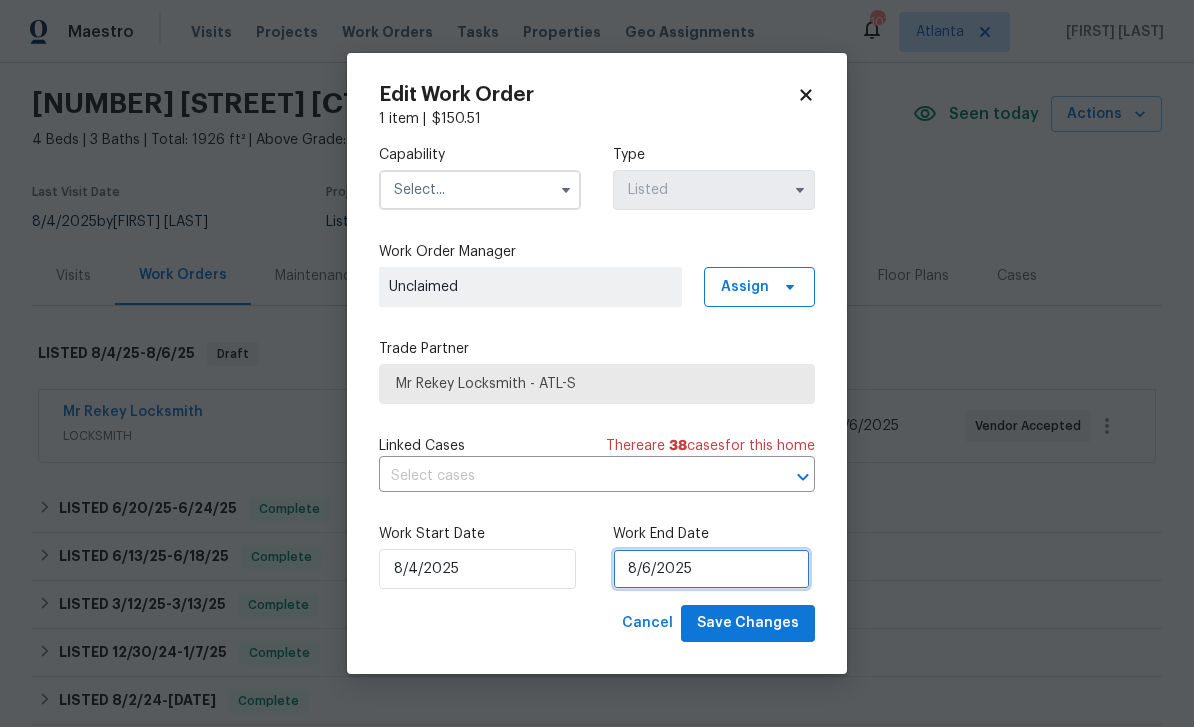 click on "8/6/2025" at bounding box center [711, 569] 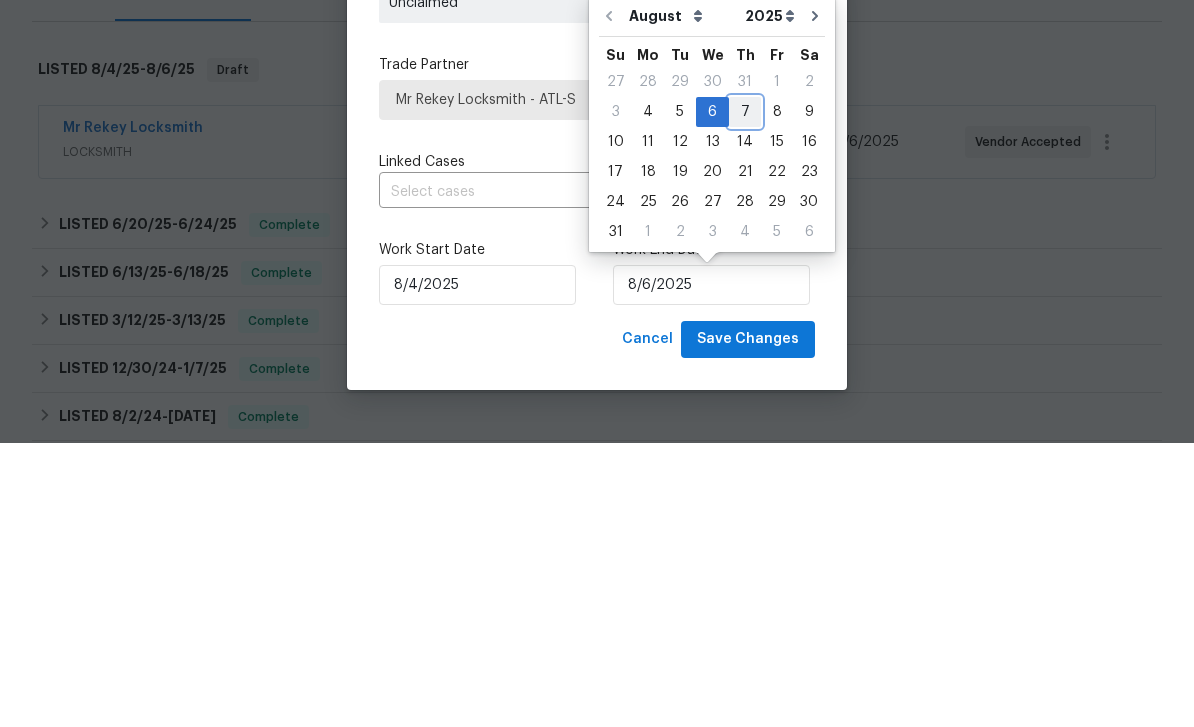 click on "7" at bounding box center [745, 396] 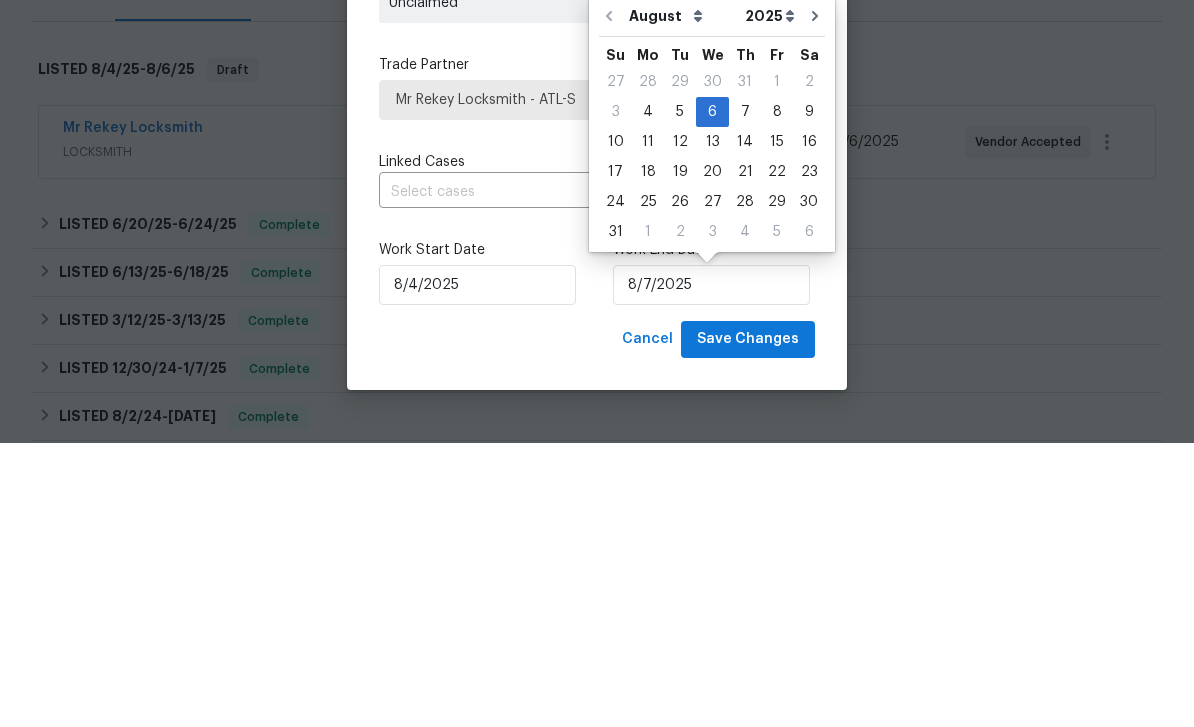 scroll, scrollTop: 64, scrollLeft: 0, axis: vertical 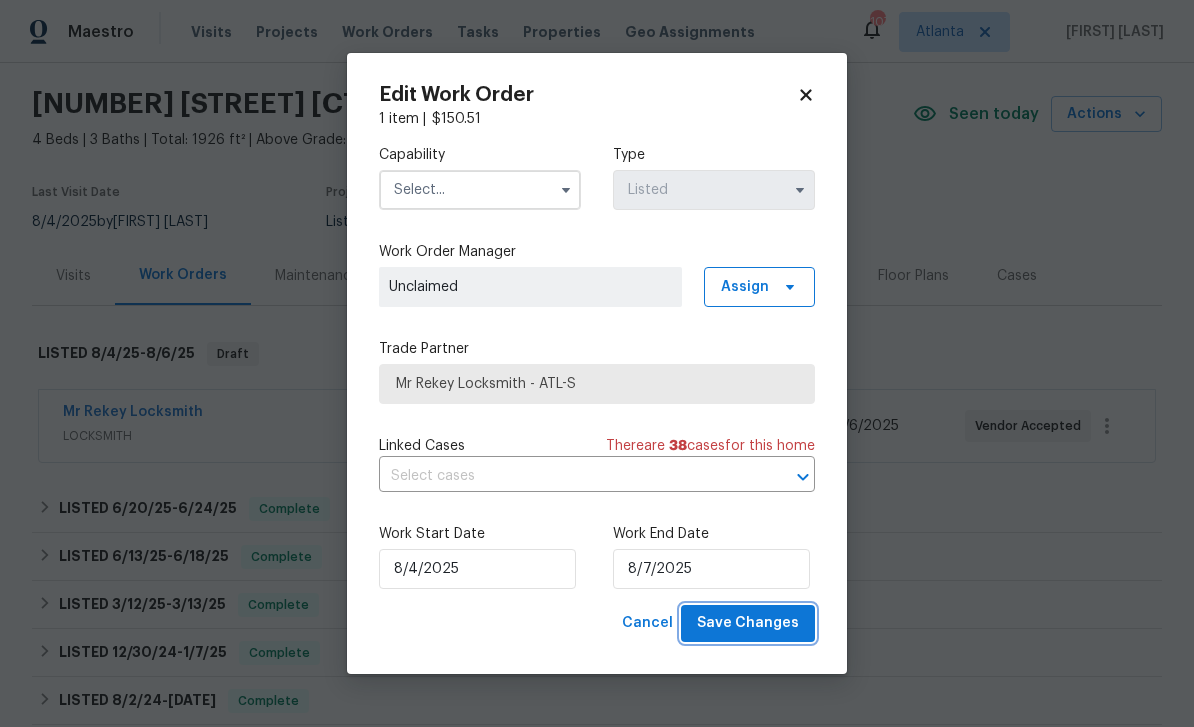 click on "Save Changes" at bounding box center [748, 623] 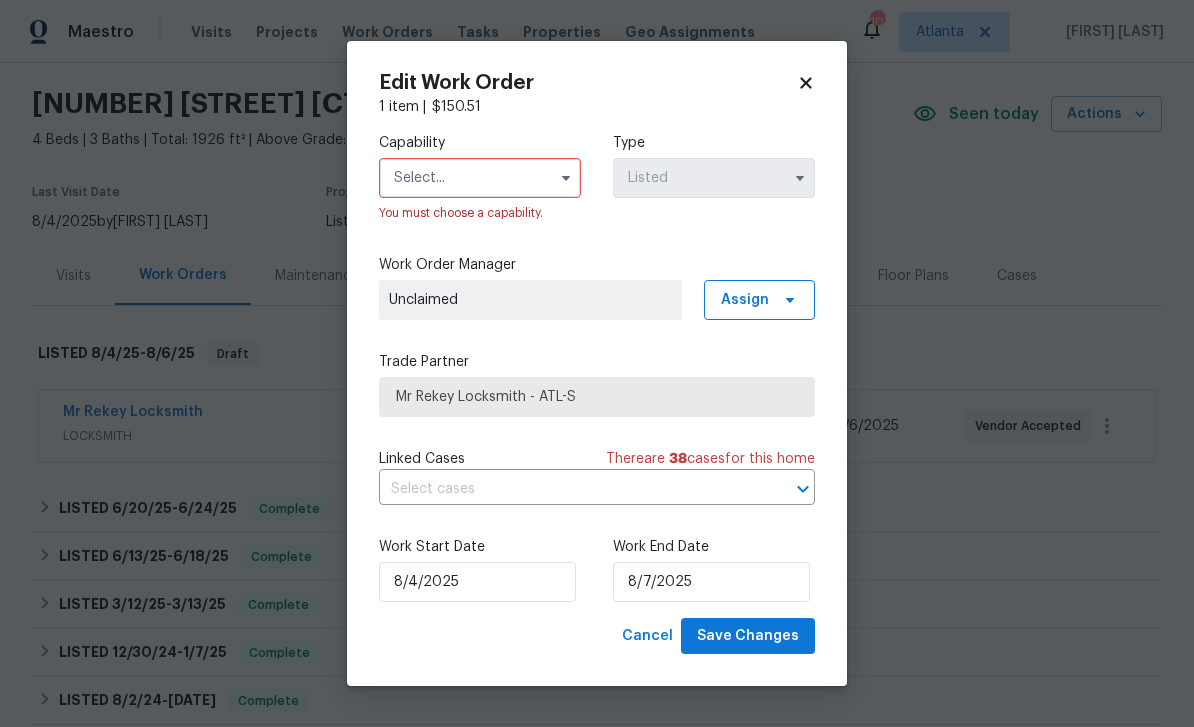 click at bounding box center (480, 178) 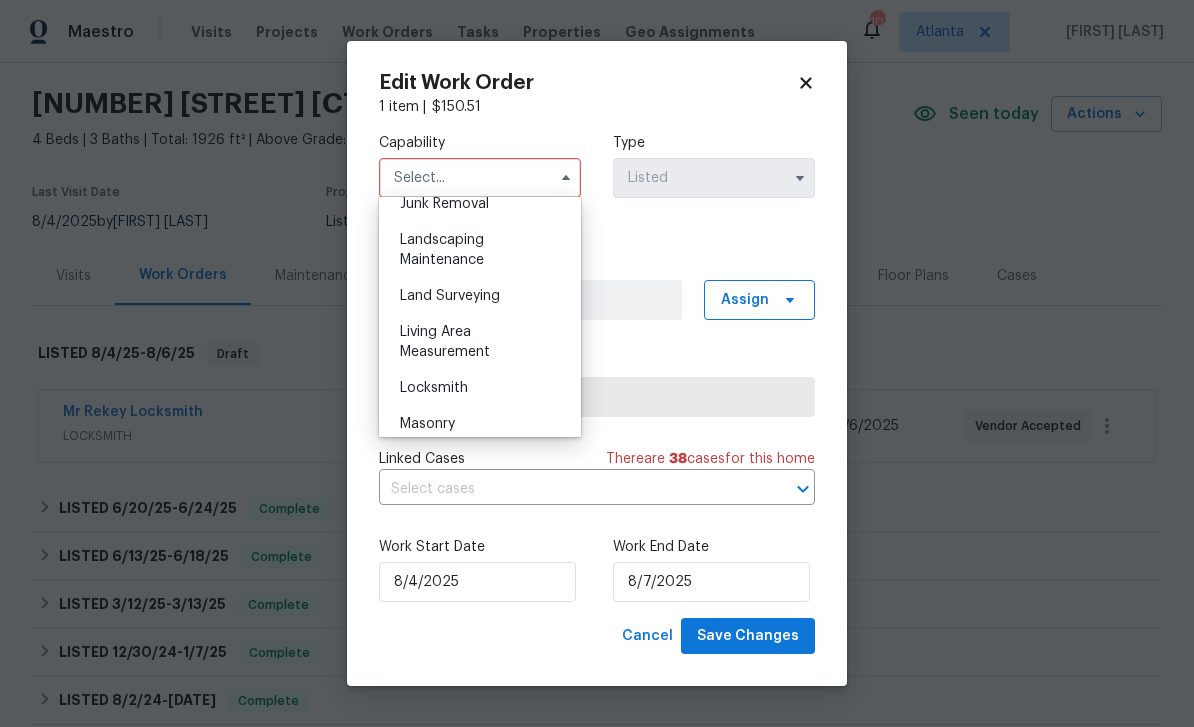 scroll, scrollTop: 1301, scrollLeft: 0, axis: vertical 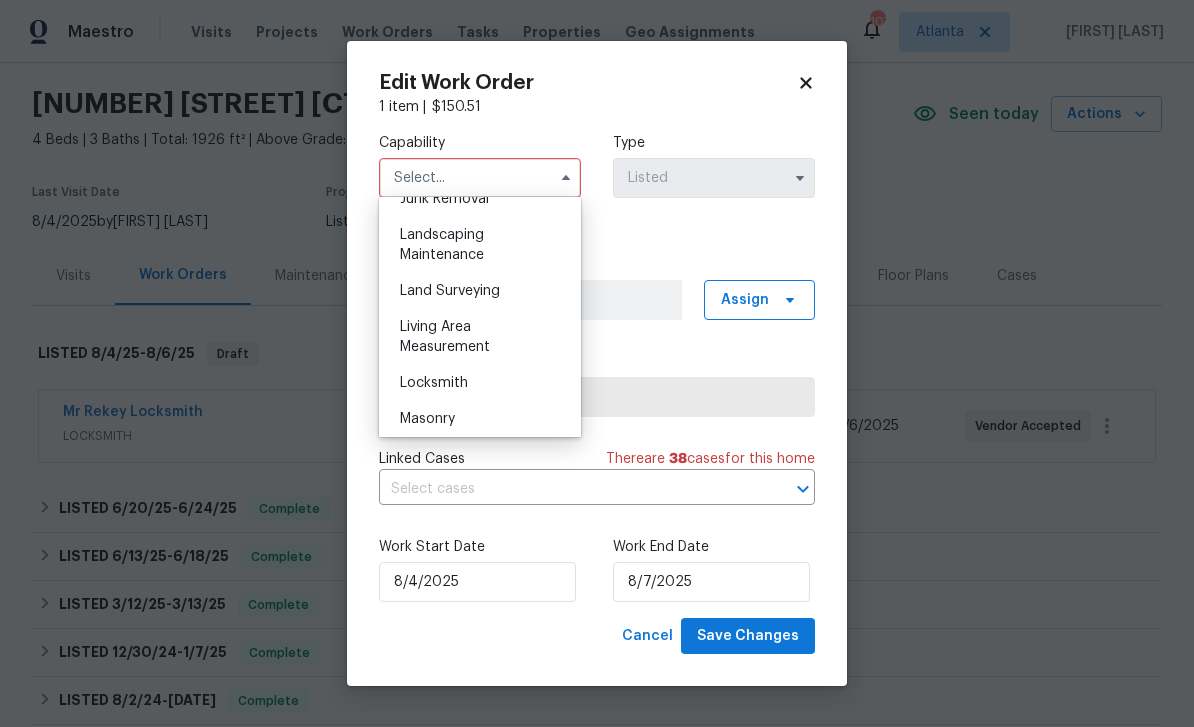 click on "Locksmith" at bounding box center [480, 383] 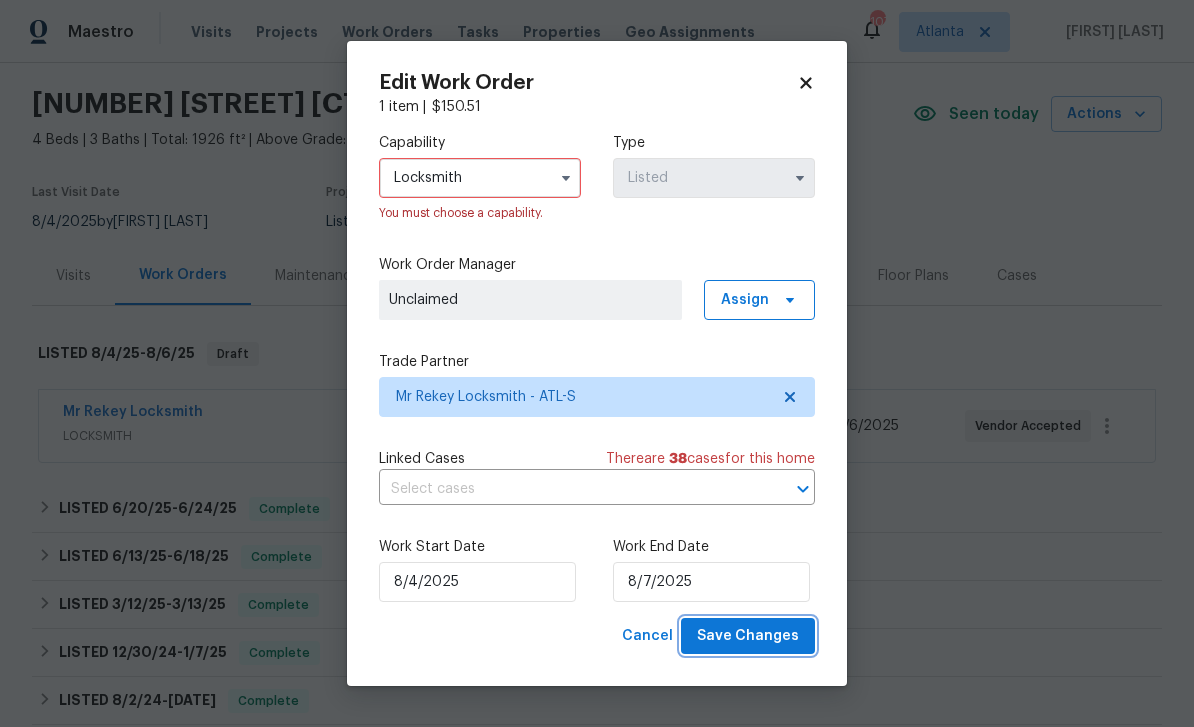 click on "Save Changes" at bounding box center [748, 636] 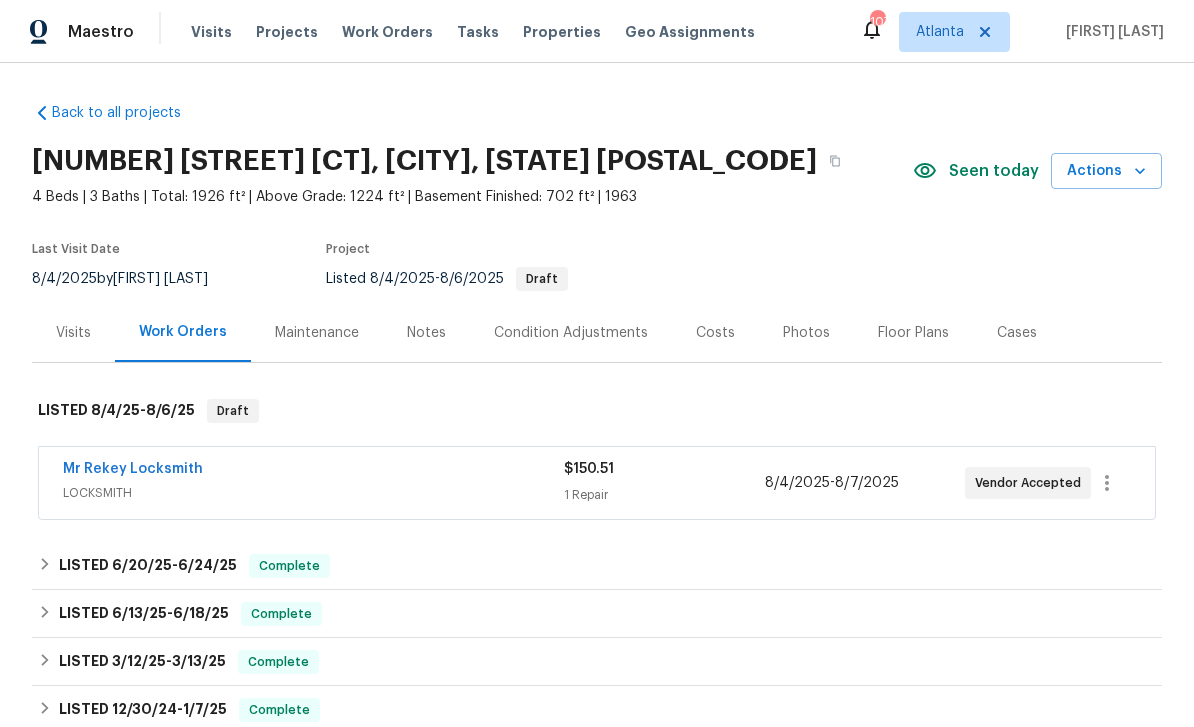 scroll, scrollTop: 0, scrollLeft: 0, axis: both 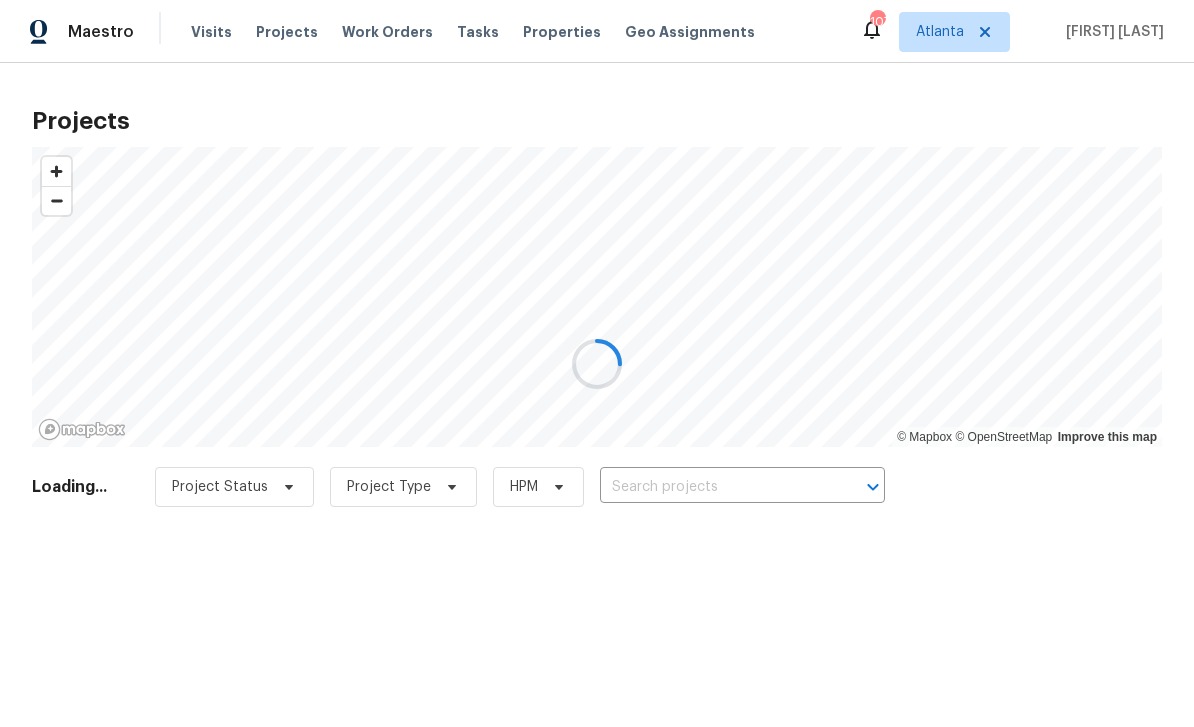 click at bounding box center (597, 363) 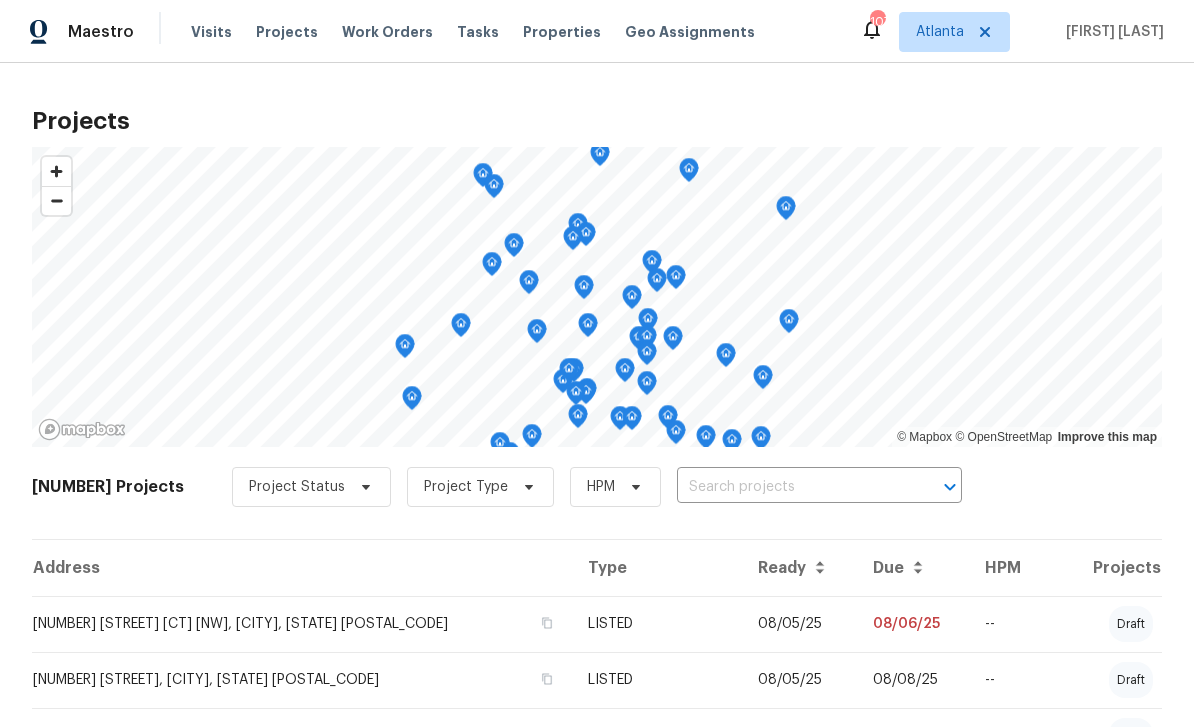 click on "Work Orders" at bounding box center (387, 32) 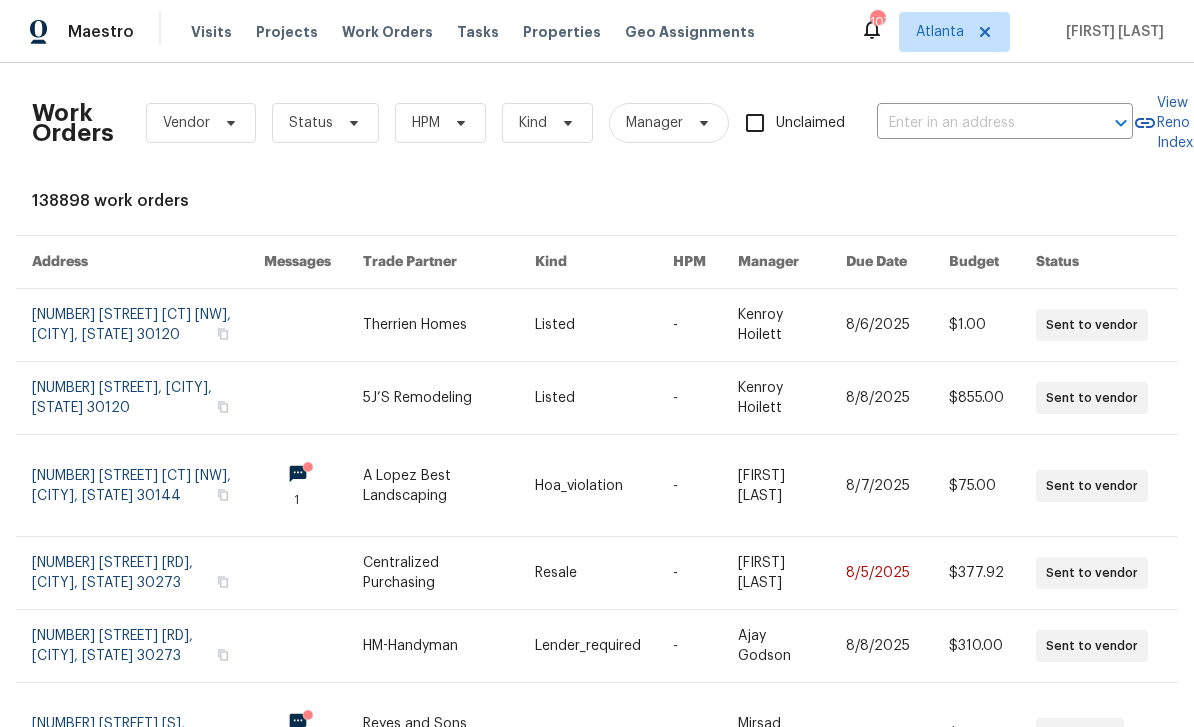 click at bounding box center [977, 123] 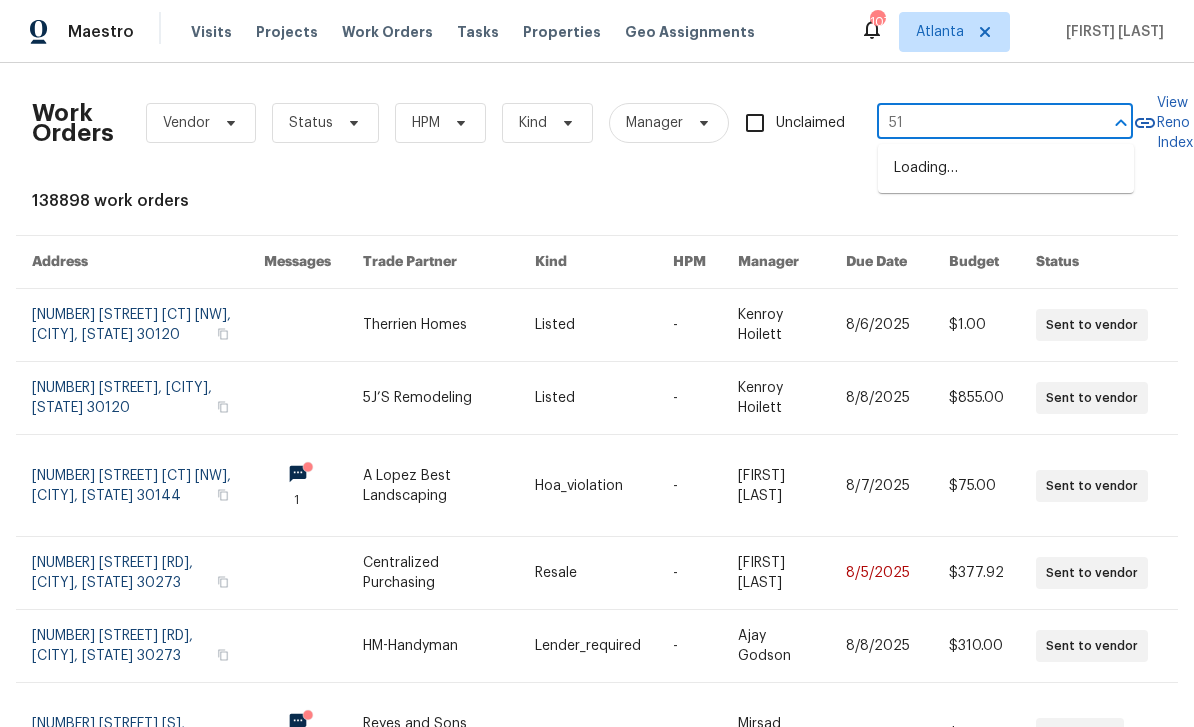 type on "5" 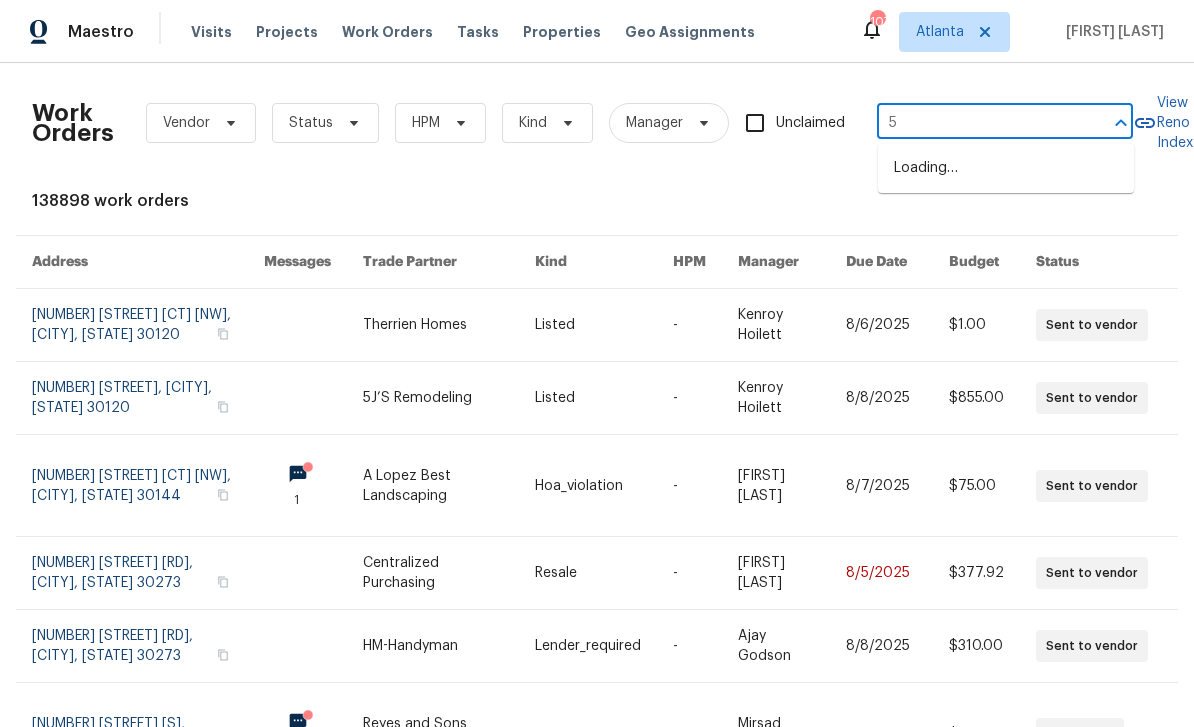 type 